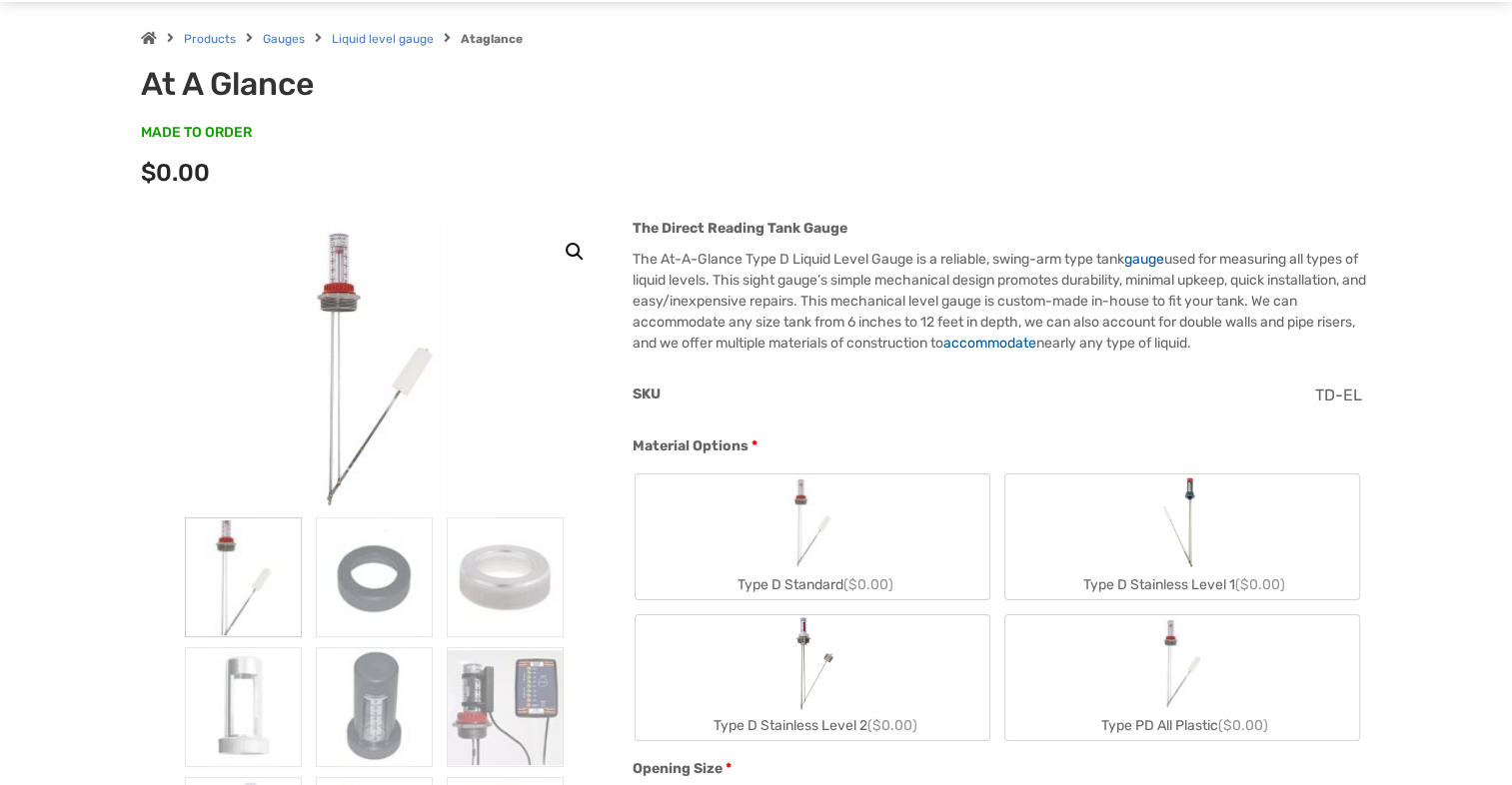 scroll, scrollTop: 0, scrollLeft: 0, axis: both 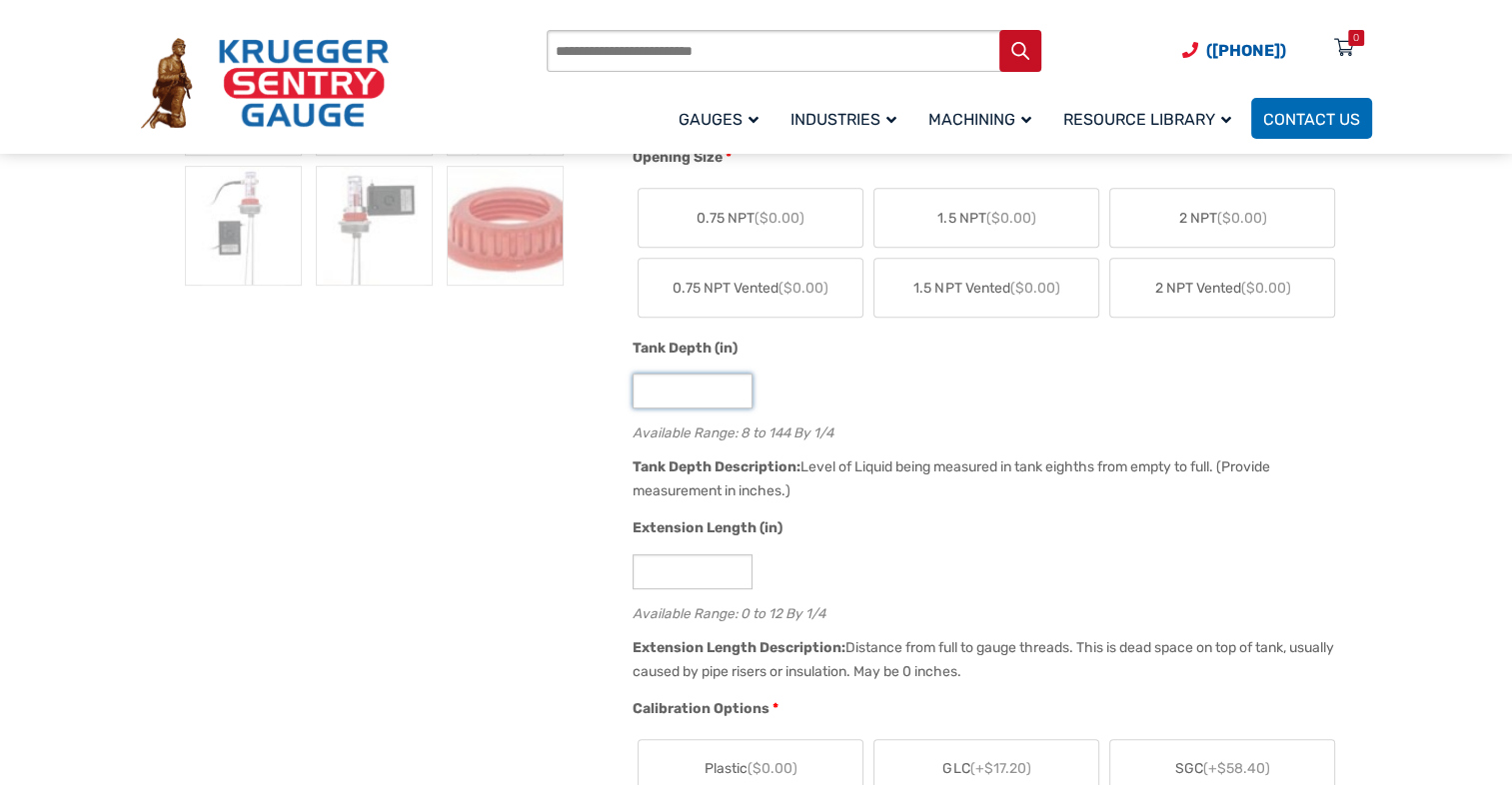 click on "*" at bounding box center [693, 391] 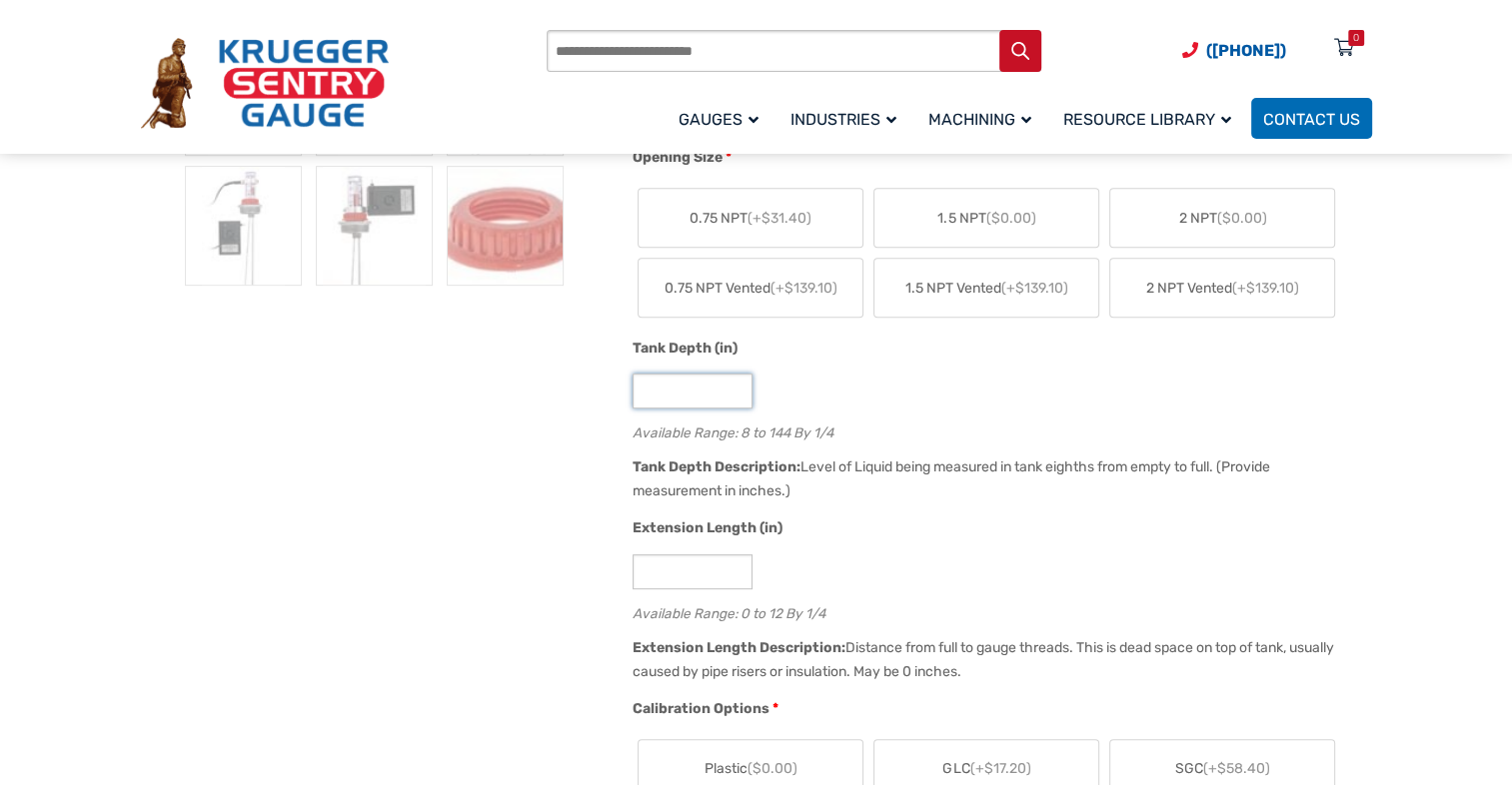 type on "**" 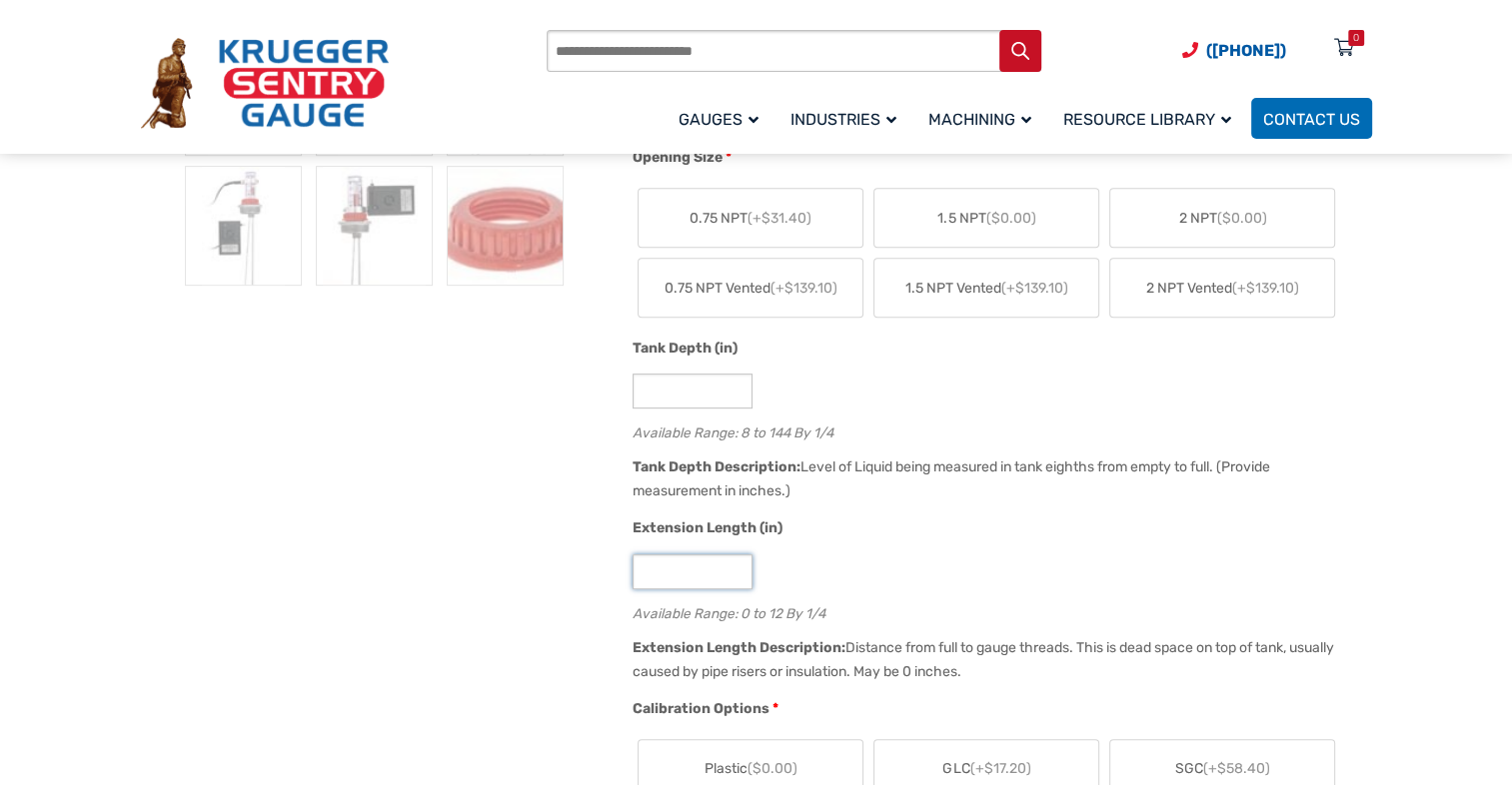 click on "*" at bounding box center [693, 571] 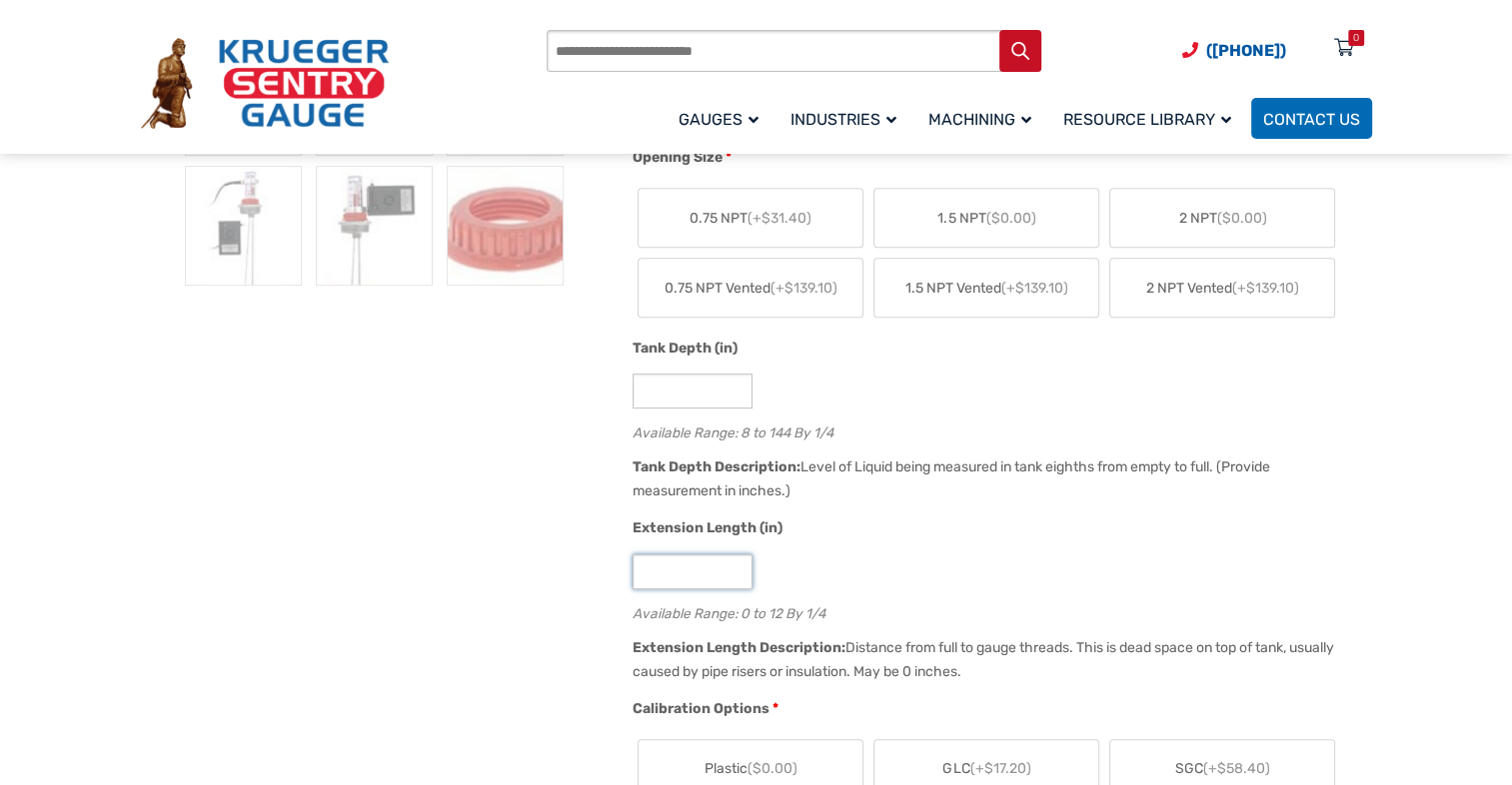 click on "*" at bounding box center (693, 571) 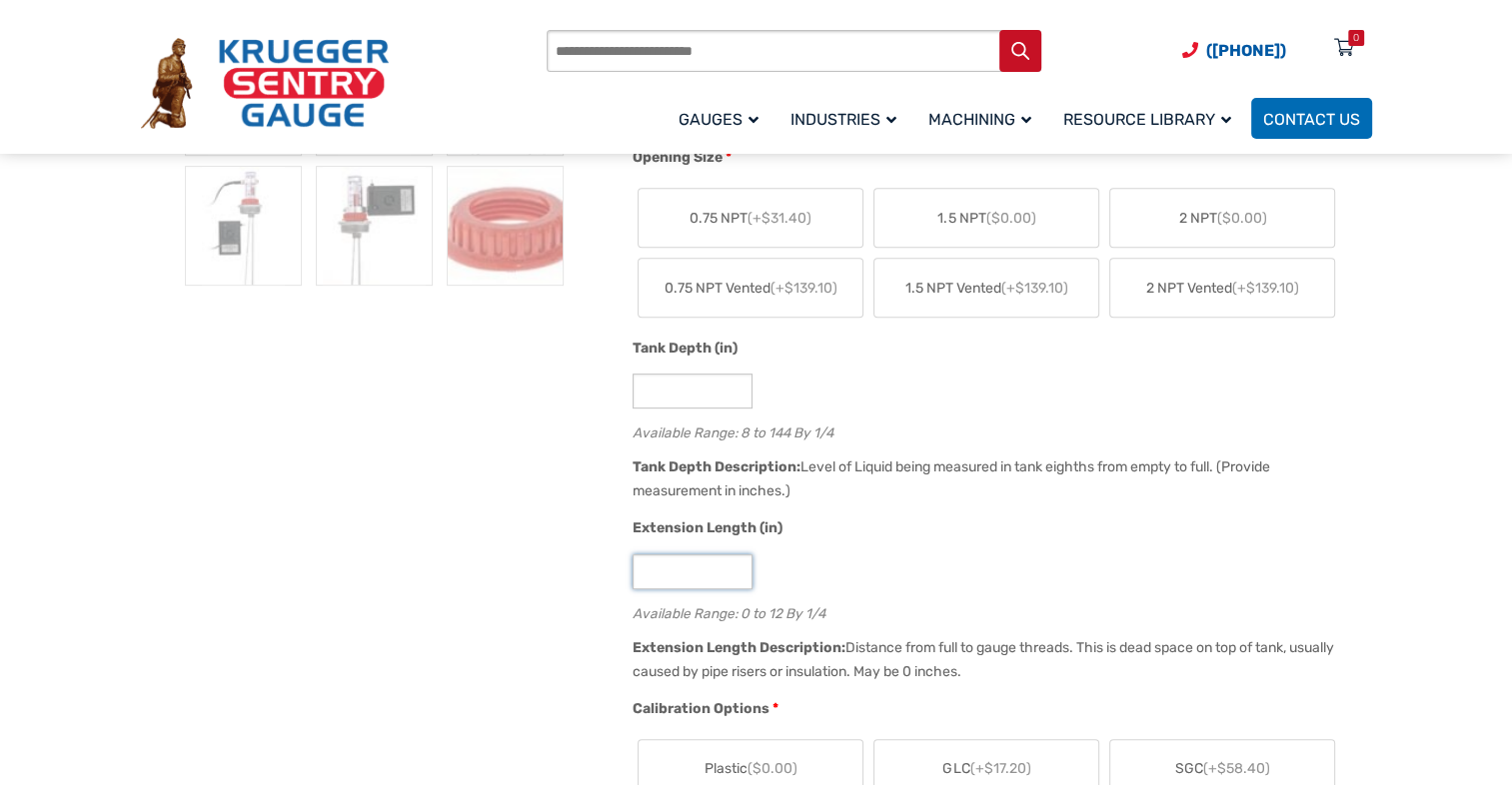 click on "*" at bounding box center (693, 571) 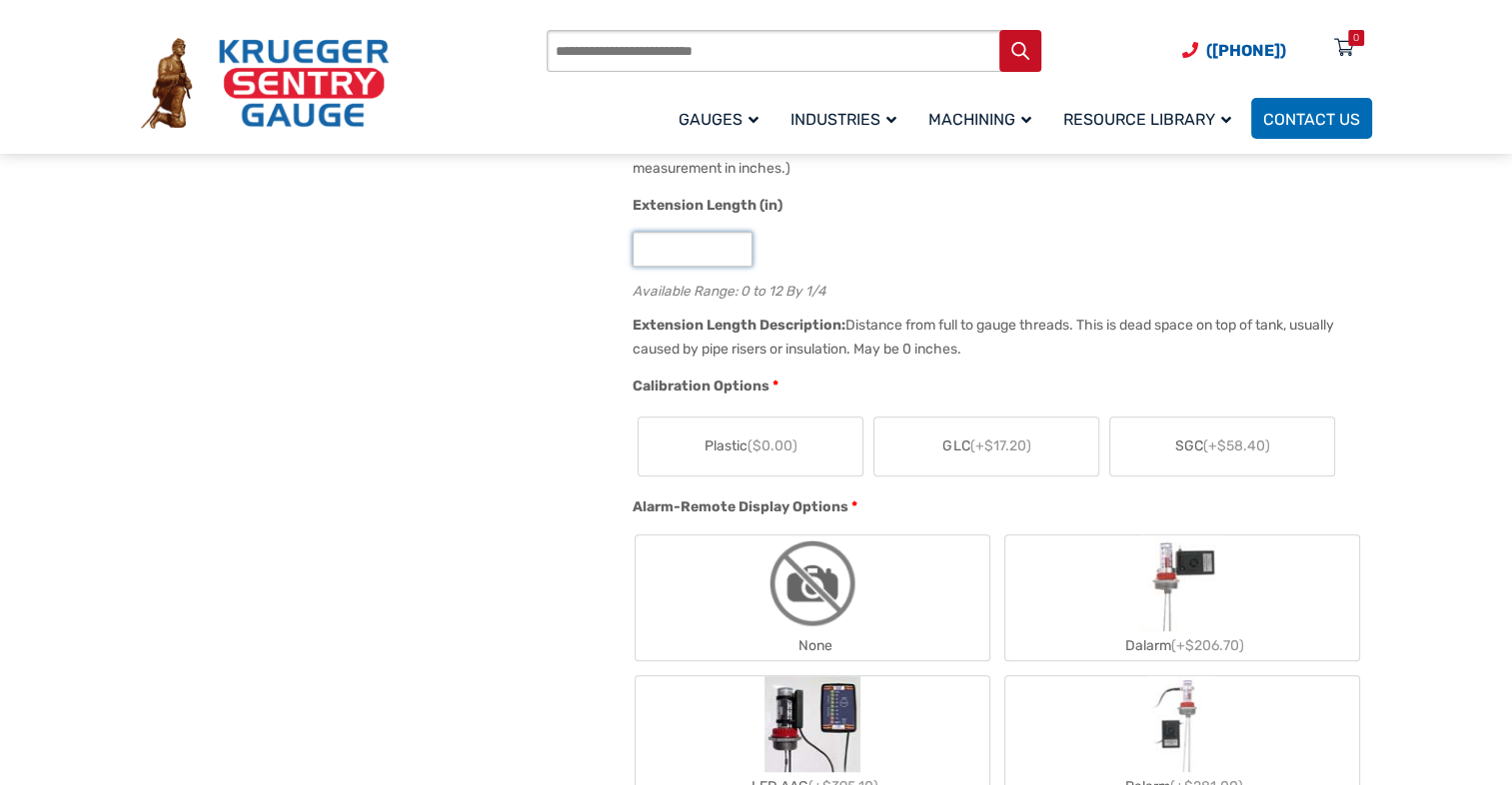 scroll, scrollTop: 1134, scrollLeft: 0, axis: vertical 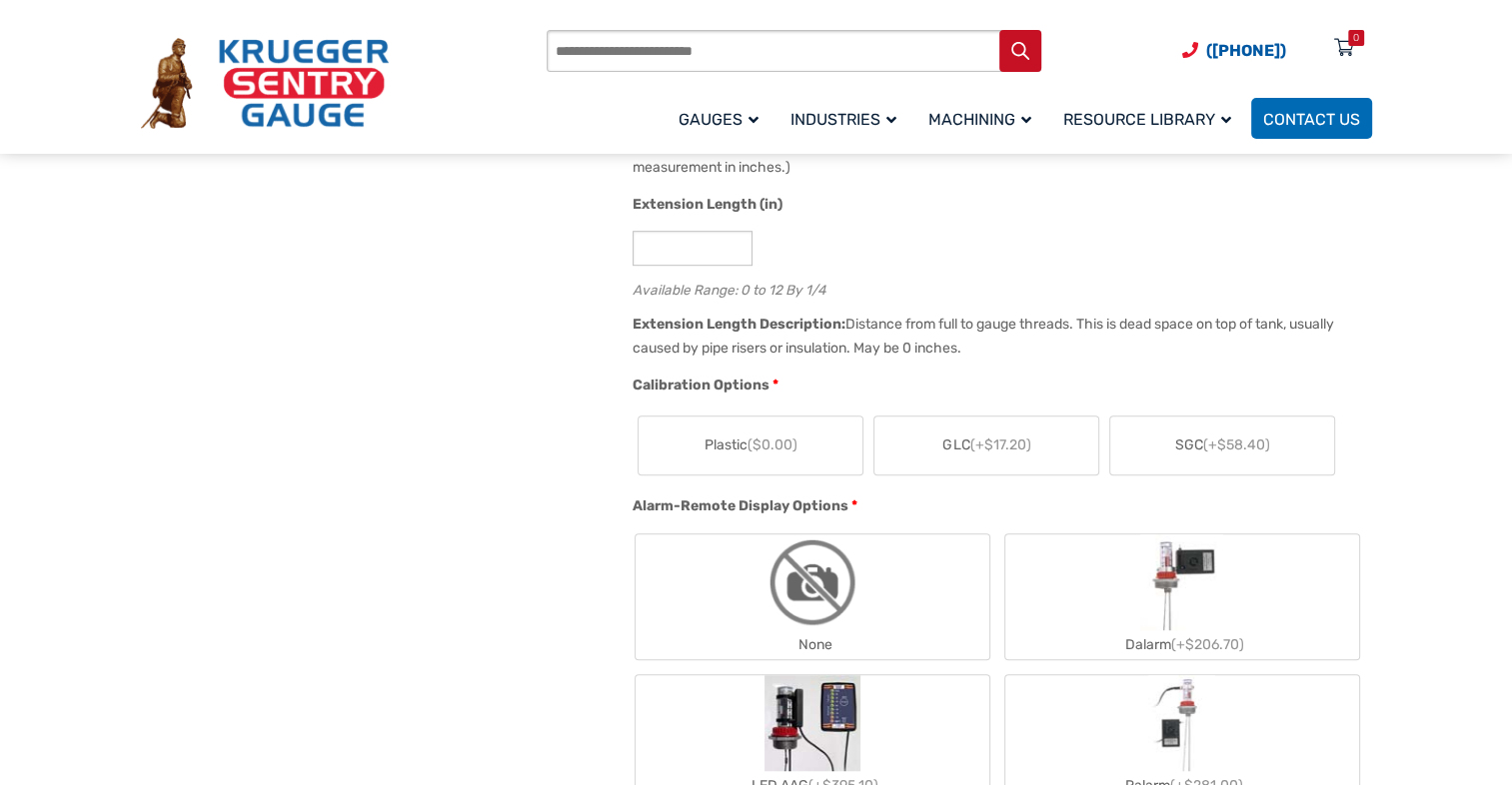 click on "🔍
At A Glance $ 0.00
The Direct Reading Tank Gauge
The At-A-Glance Type D Liquid Level Gauge is a reliable, swing-arm type tank  gauge  used for measuring all types of liquid levels. This sight gauge’s simple mechanical design promotes durability, minimal upkeep, quick installation, and easy/inexpensive repairs. This mechanical level gauge is custom-made in-house to fit your tank. We can accommodate any size tank from 6 inches to 12 feet in depth, we can also account for double walls and pipe risers, and we offer multiple materials of construction to  accommodate  nearly any type of liquid.
Hidden
60.00
SKU
undefined
Material Options   * Type D Standard  (+$75.20) Type D Stainless Level 1  (+$109.20) Type D Stainless Level 2  (+$184.70) Type PD All Plastic  (+$352.90) Material Description:
Liquid Level Gauge, Galvanized Steel Rods, Aluminum Bushing, HDPE Plastic Float. Material Description: Material Description:   *" at bounding box center (756, 1059) 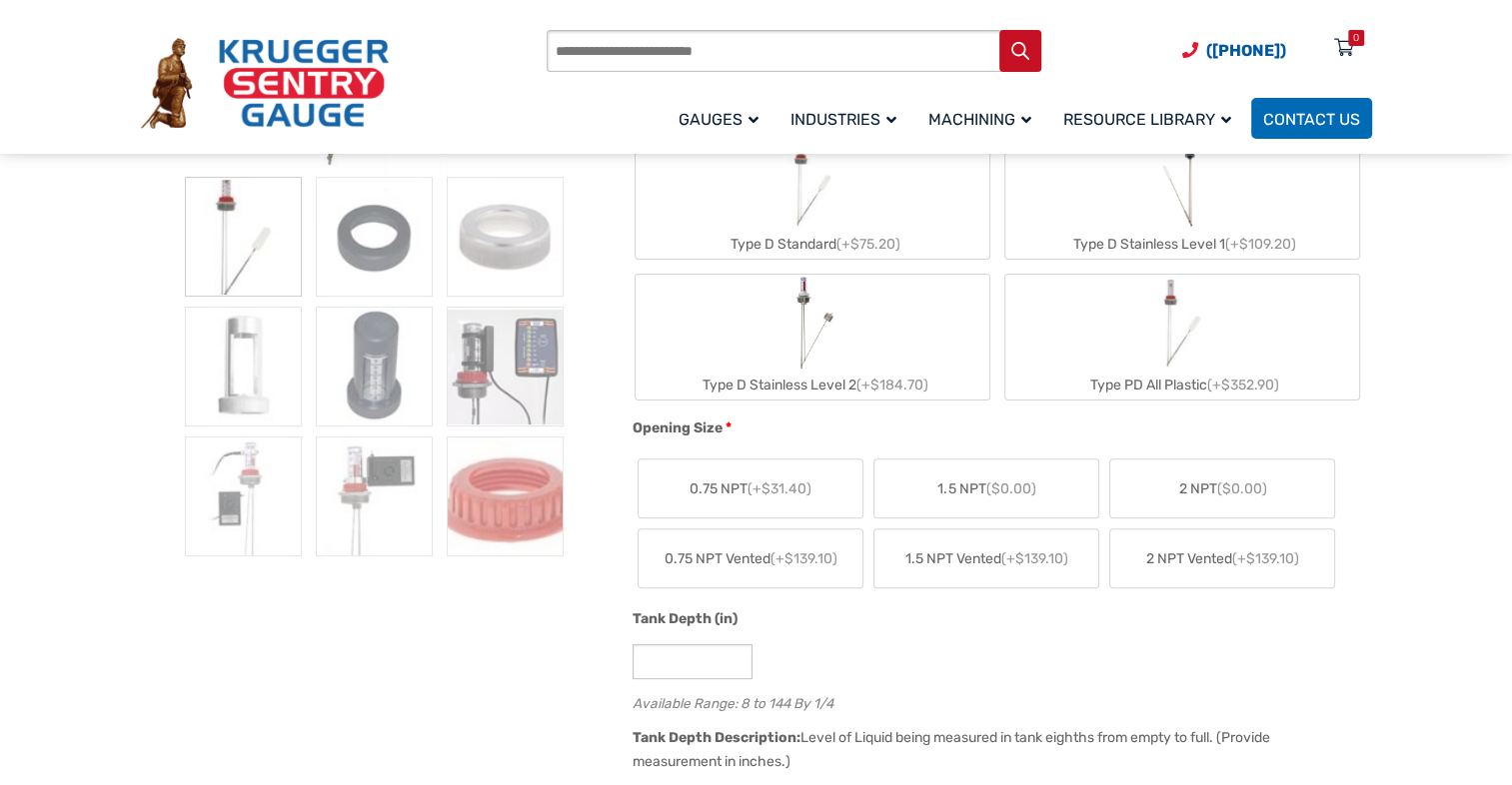 scroll, scrollTop: 539, scrollLeft: 0, axis: vertical 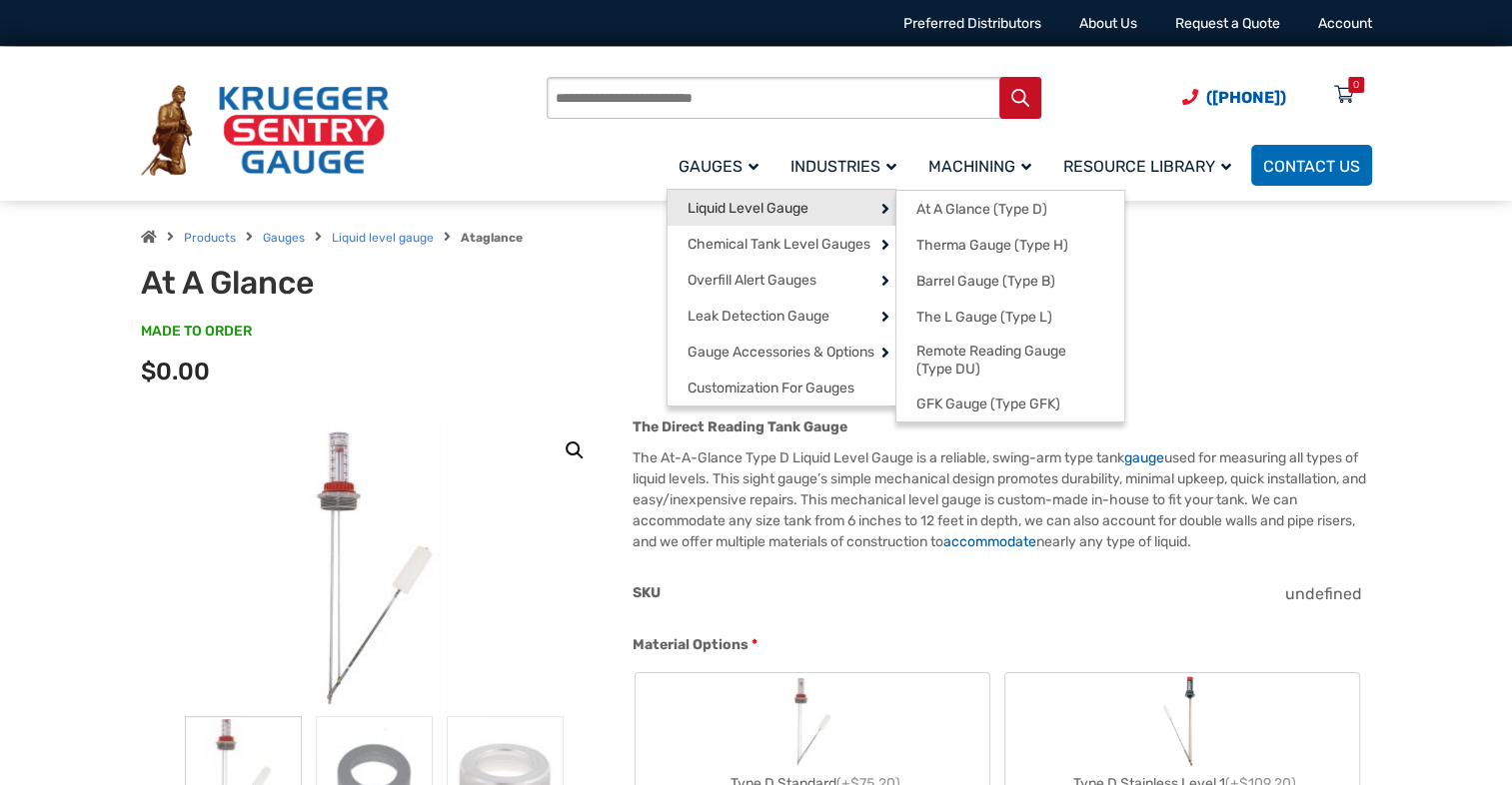 click on "Liquid Level Gauge" at bounding box center [748, 209] 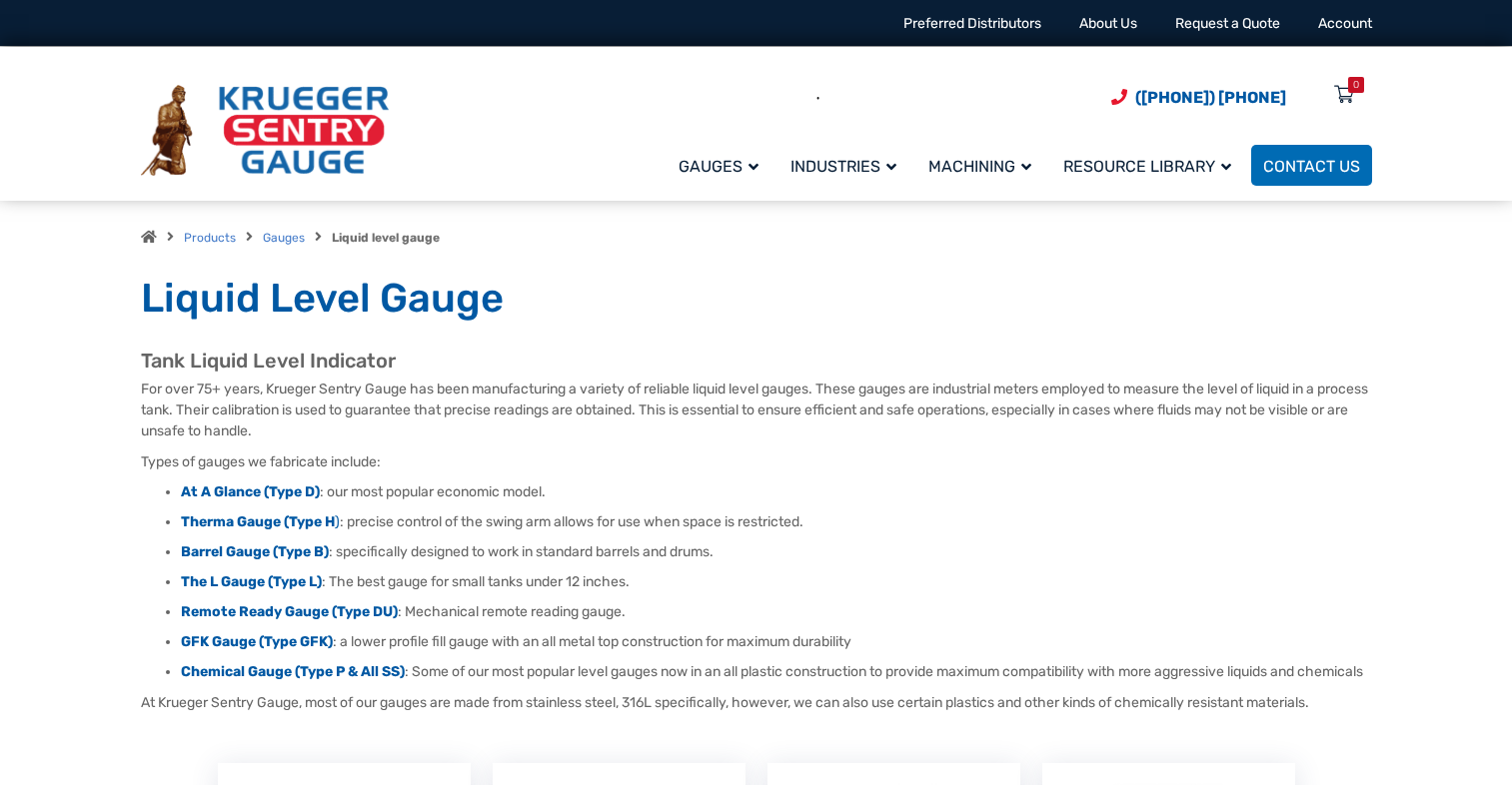 scroll, scrollTop: 0, scrollLeft: 0, axis: both 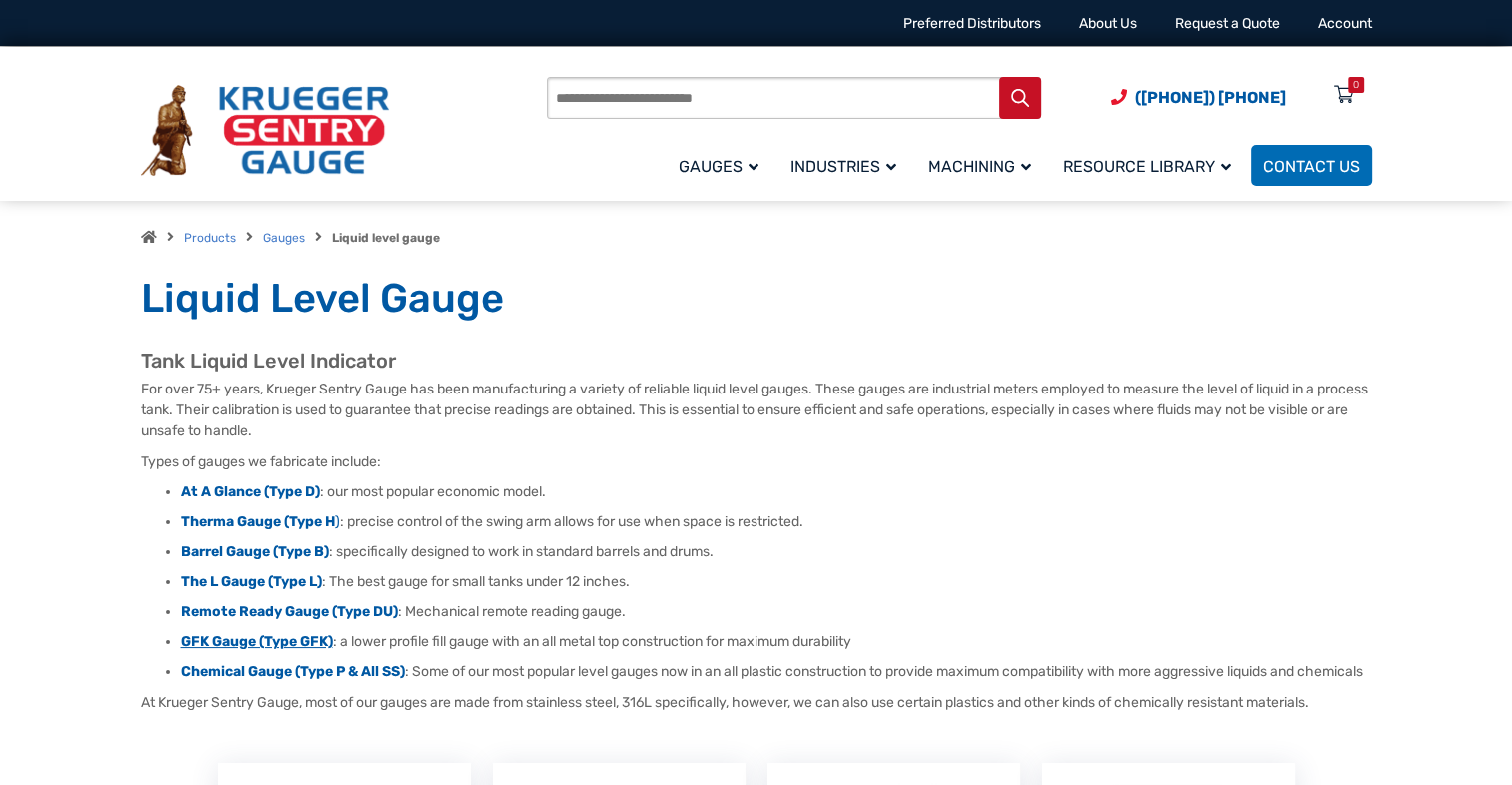 click on "GFK Gauge (Type GFK)" at bounding box center [257, 641] 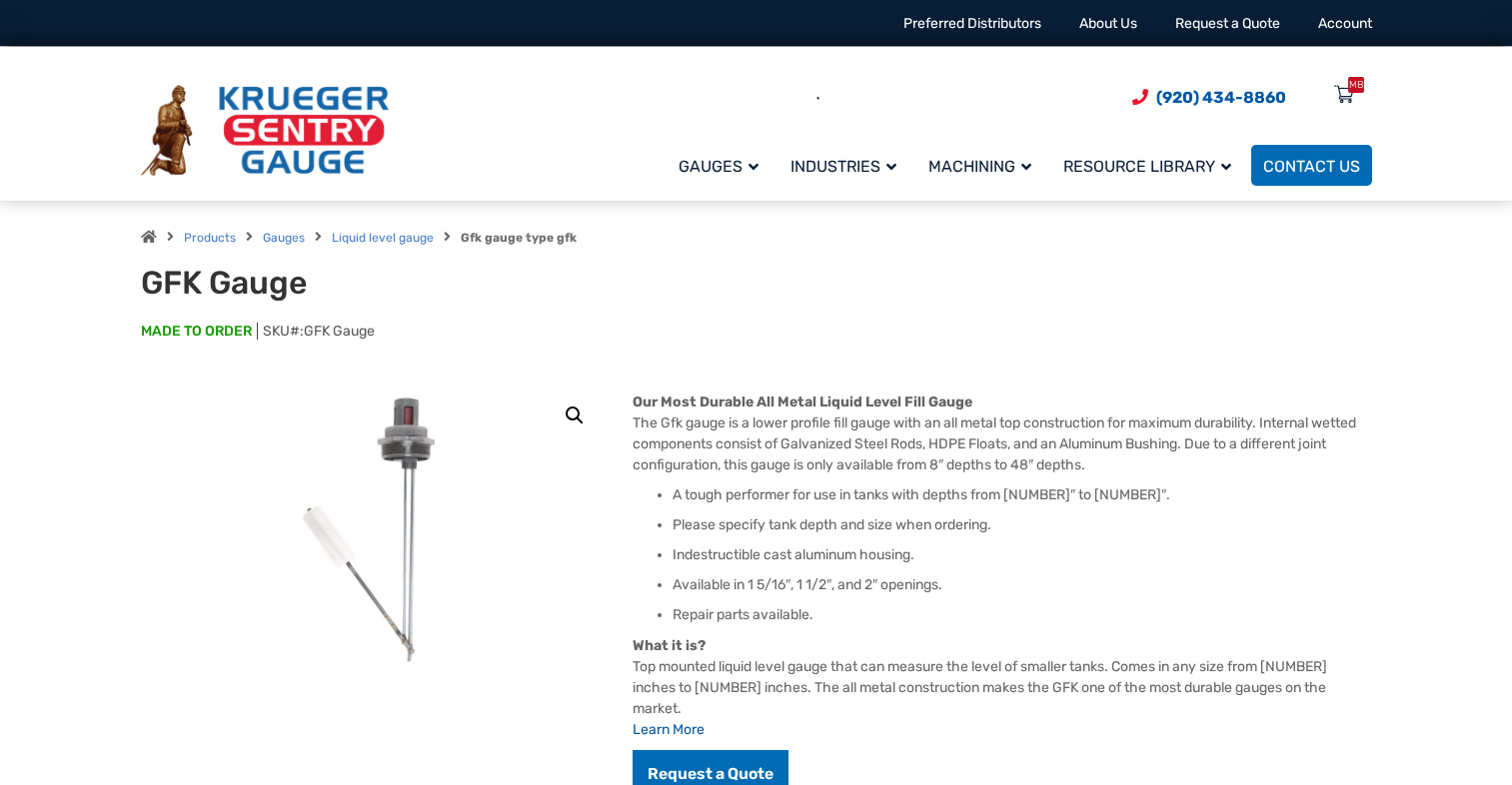 scroll, scrollTop: 0, scrollLeft: 0, axis: both 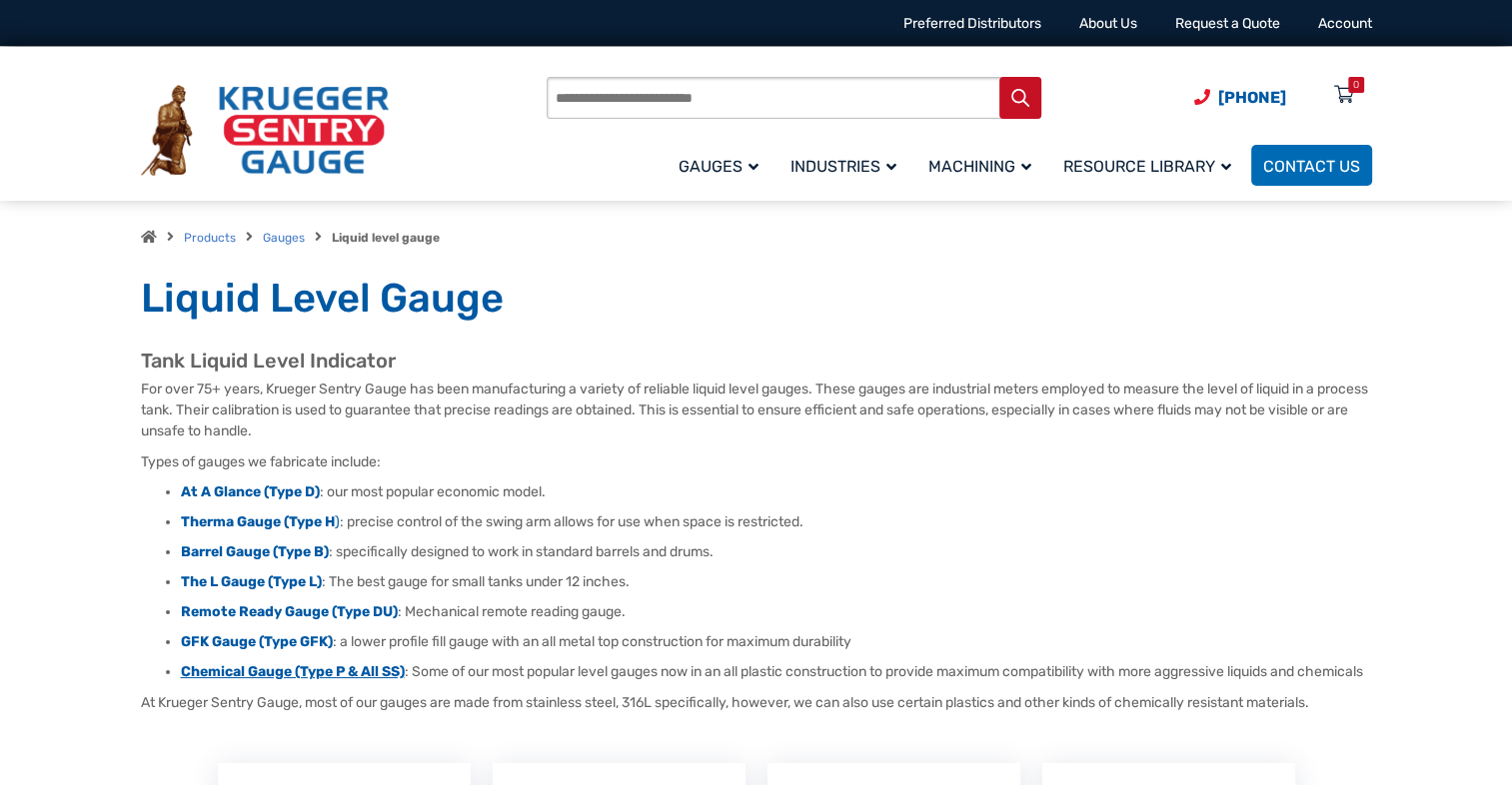 click on "Chemical Gauge (Type P & All SS)" at bounding box center (293, 671) 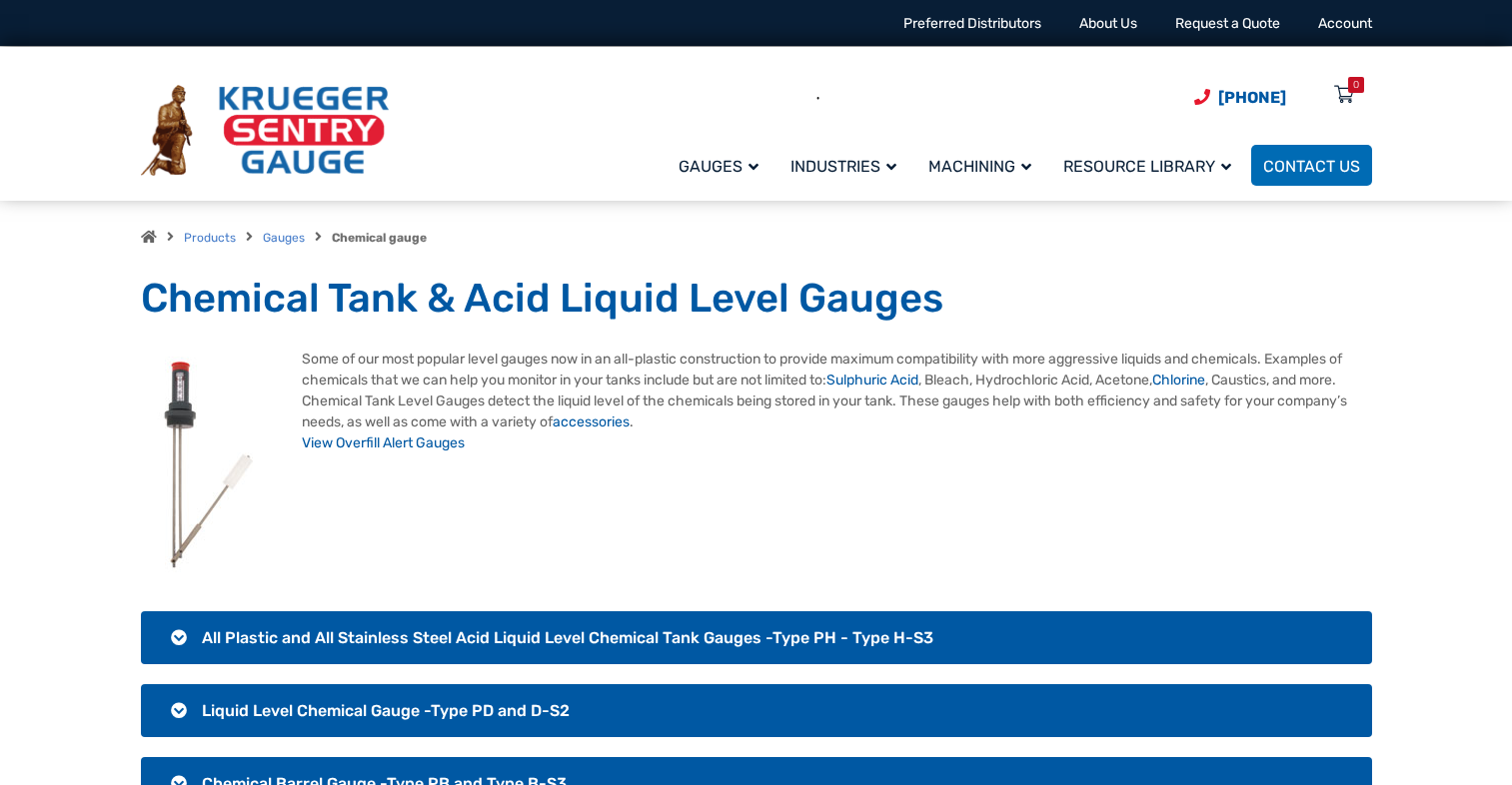 scroll, scrollTop: 0, scrollLeft: 0, axis: both 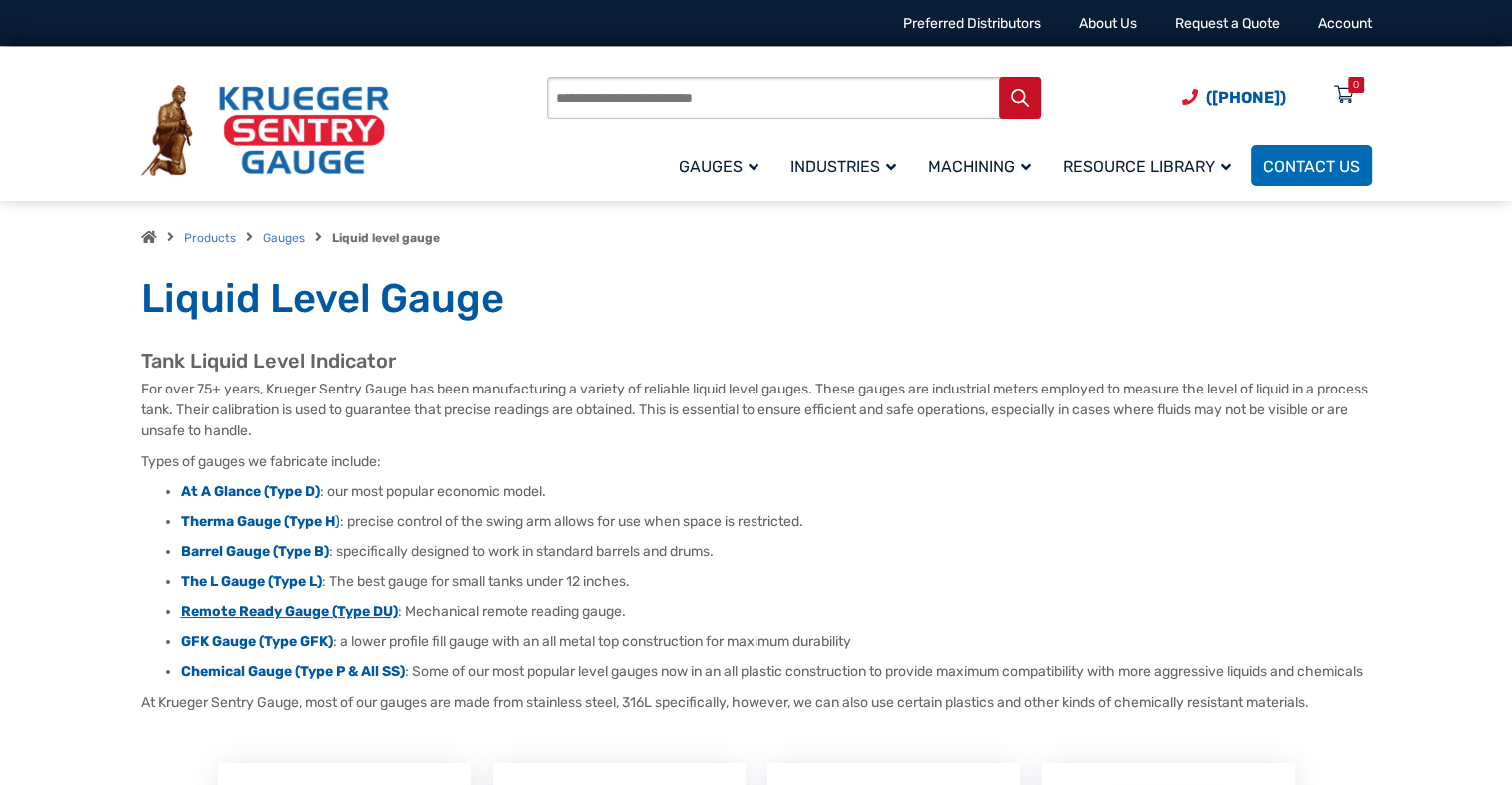 click on "Remote Ready Gauge (Type DU)" at bounding box center [289, 611] 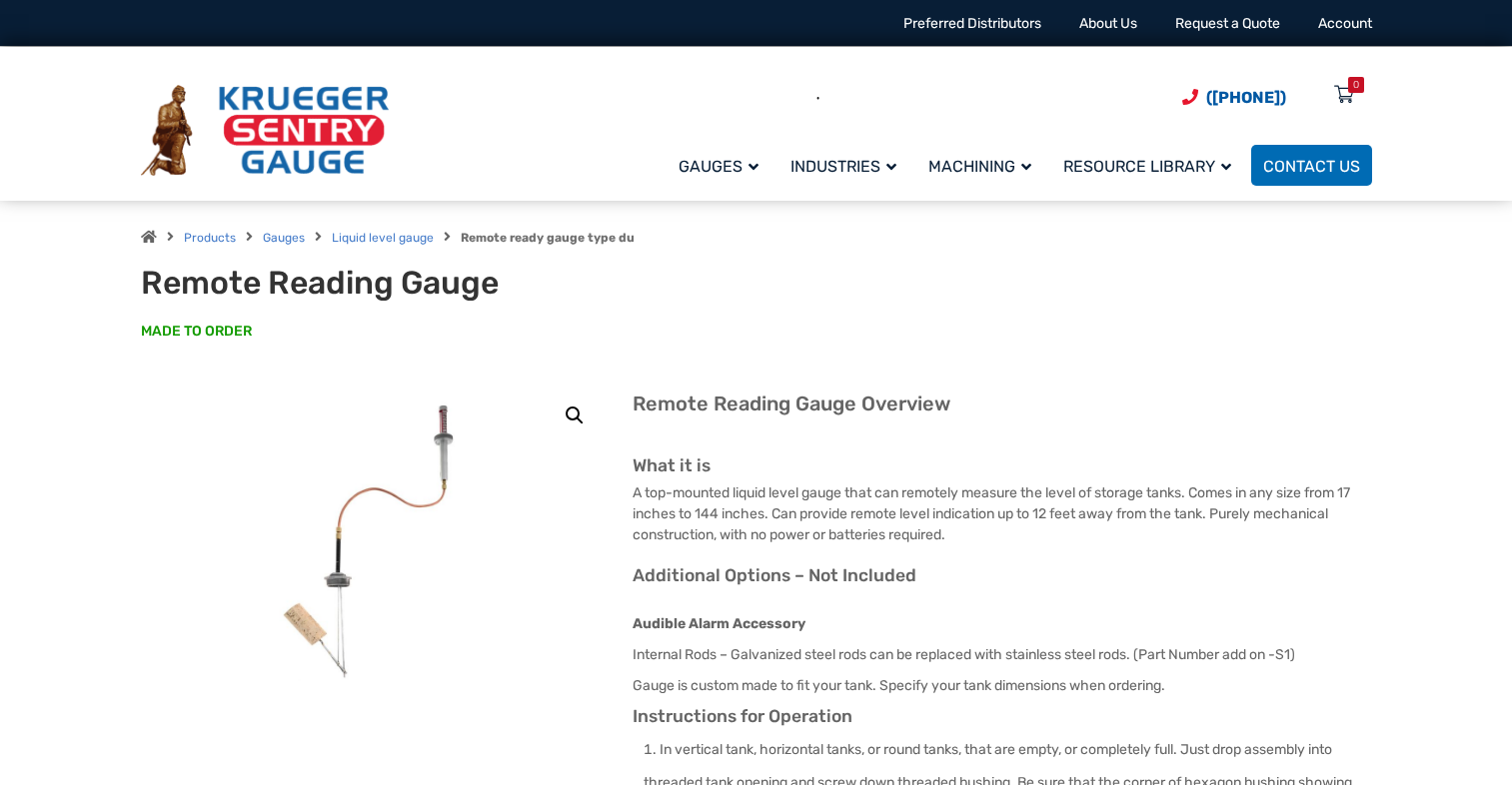 scroll, scrollTop: 0, scrollLeft: 0, axis: both 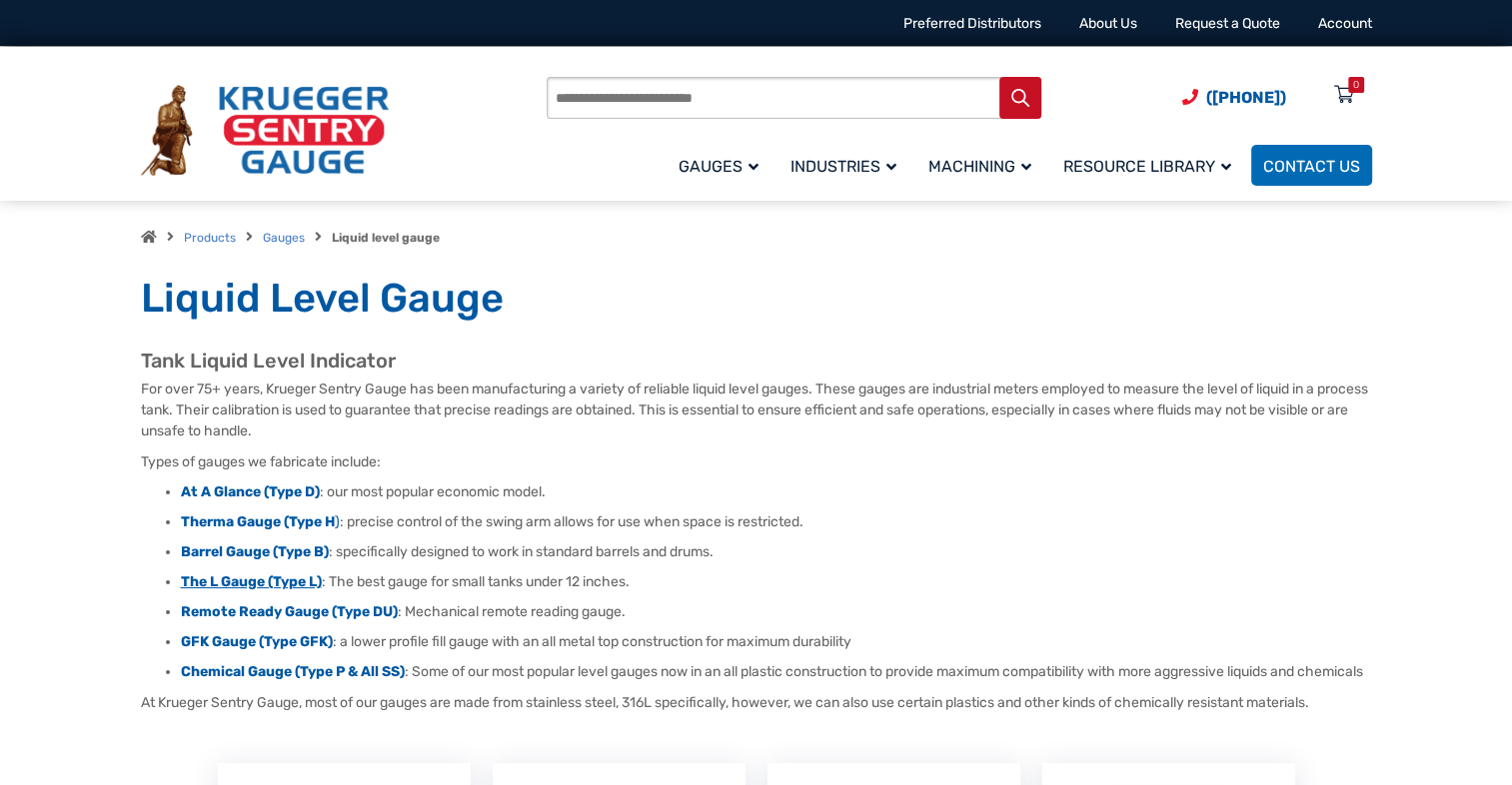 click on "The L Gauge (Type L)" at bounding box center [251, 581] 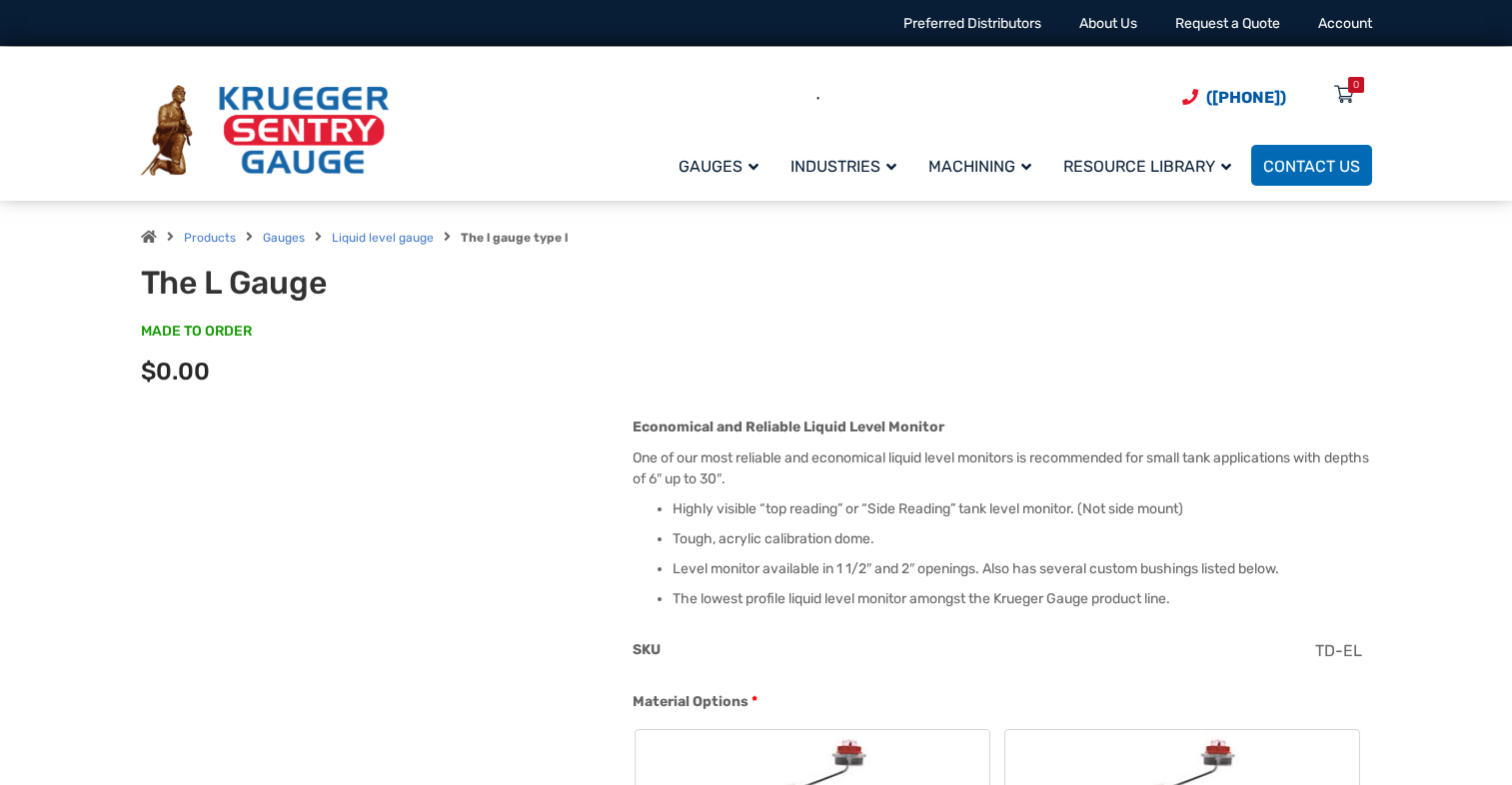 scroll, scrollTop: 0, scrollLeft: 0, axis: both 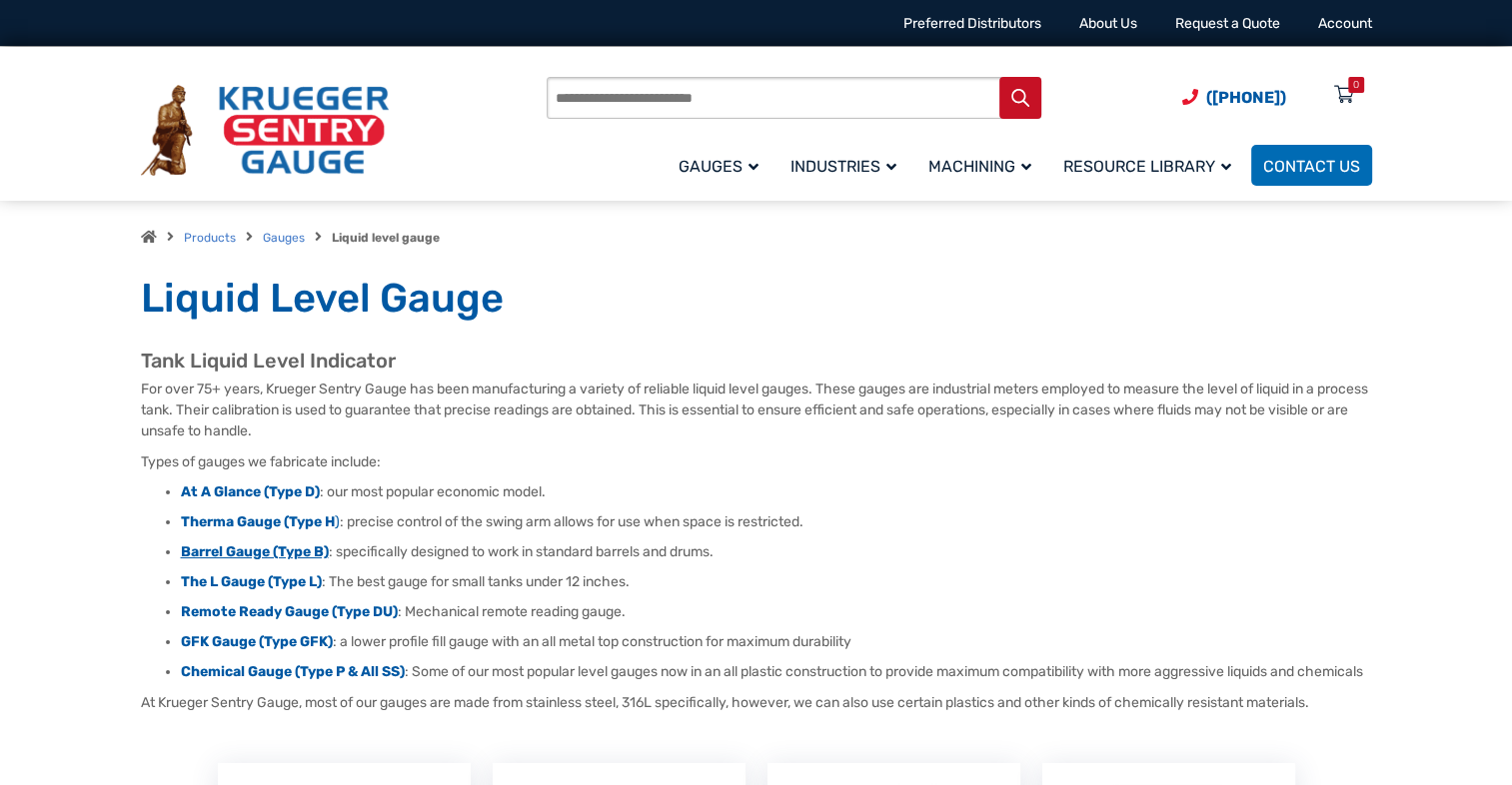 click on "Barrel Gauge (Type B)" at bounding box center (255, 551) 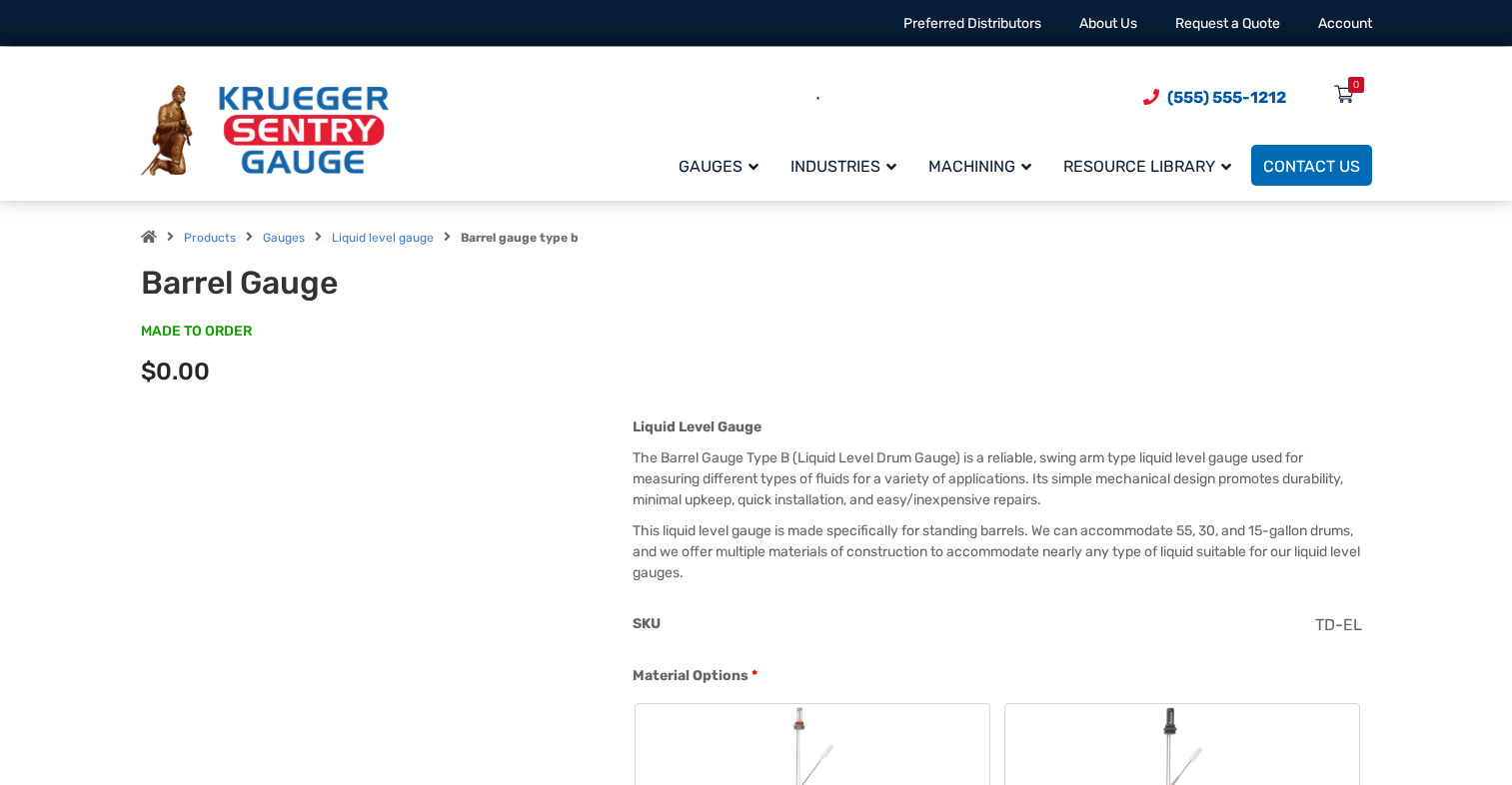 scroll, scrollTop: 0, scrollLeft: 0, axis: both 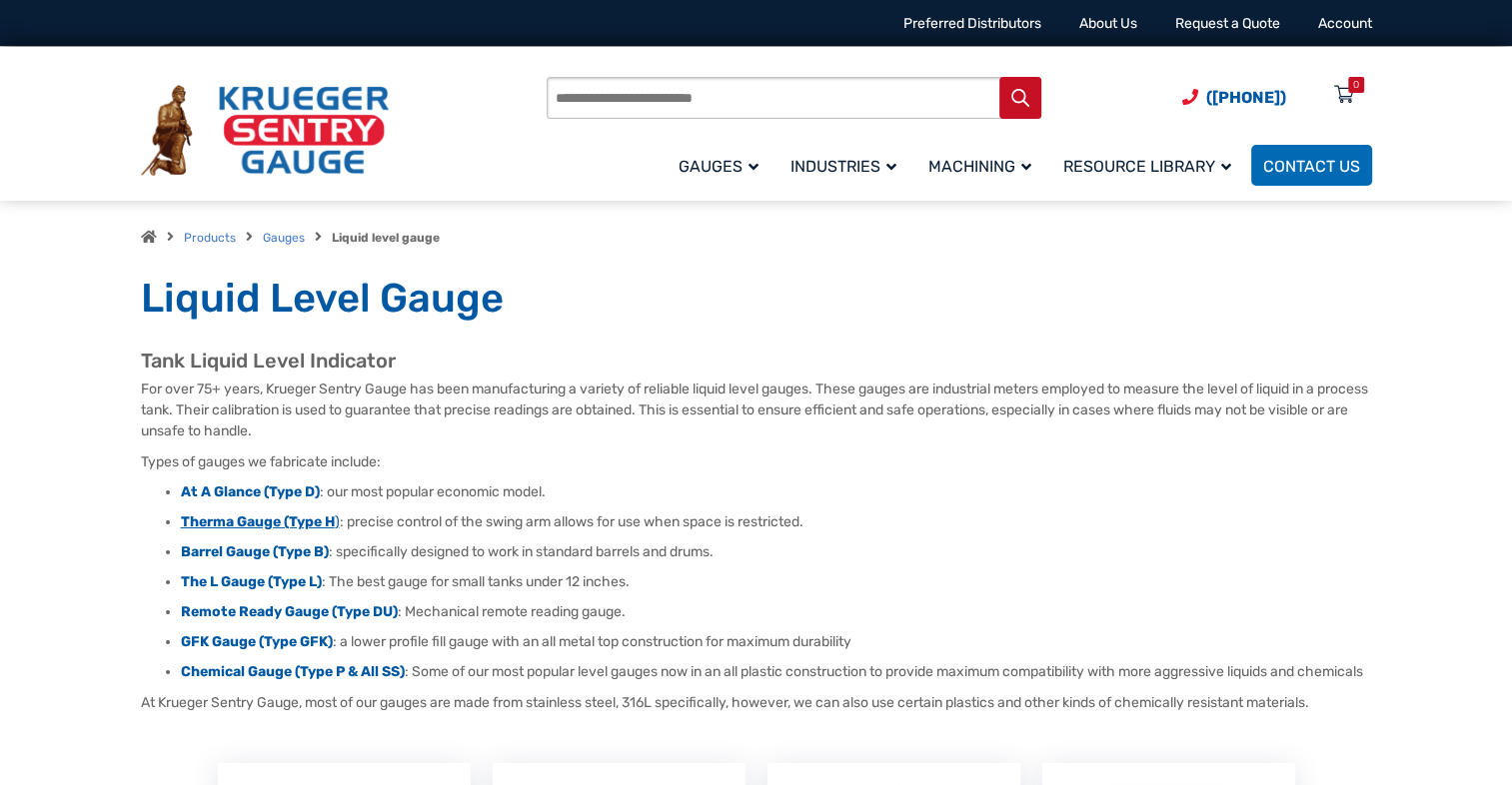 click on "Therma Gauge (Type H" at bounding box center [258, 521] 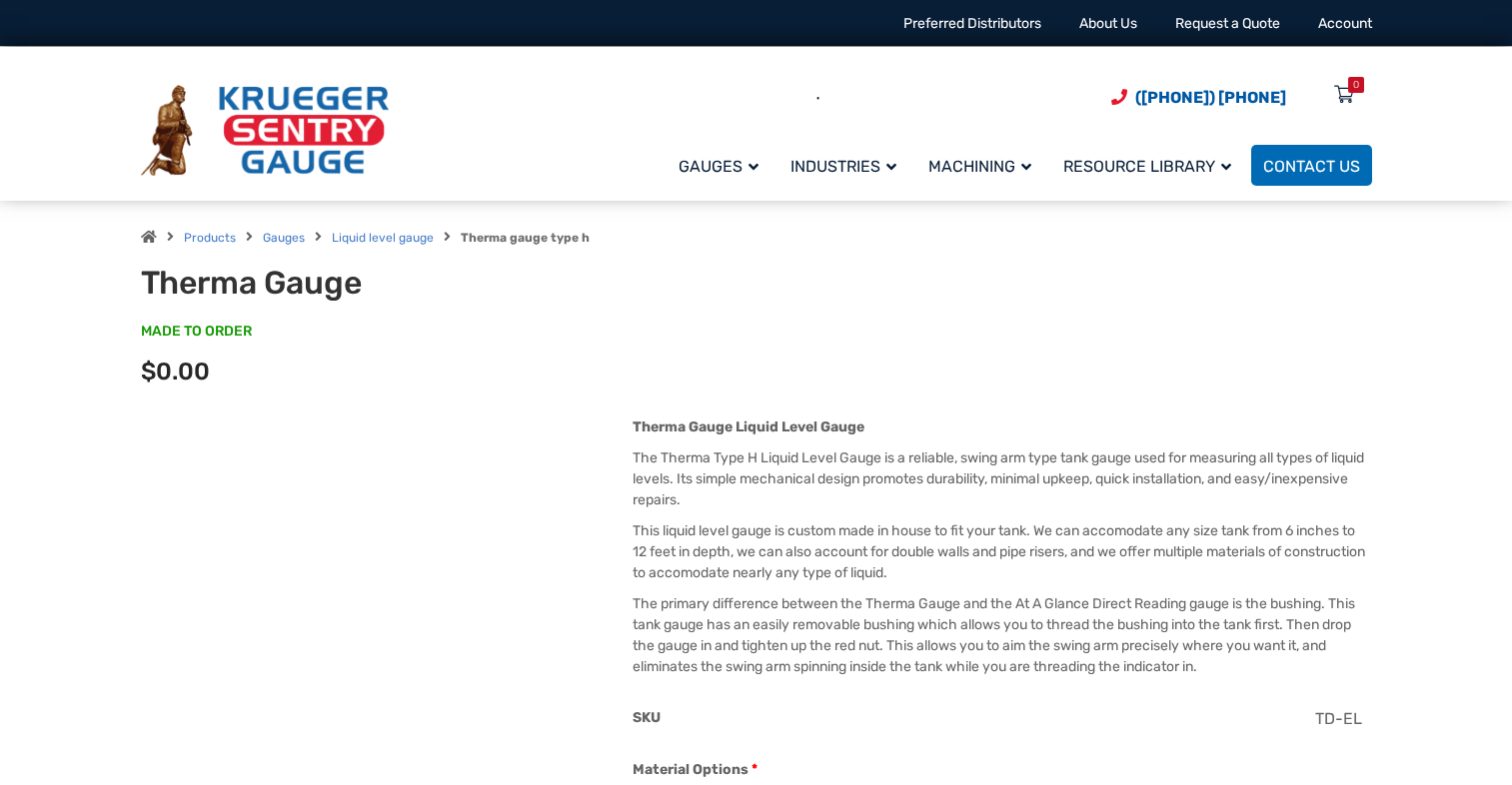 scroll, scrollTop: 0, scrollLeft: 0, axis: both 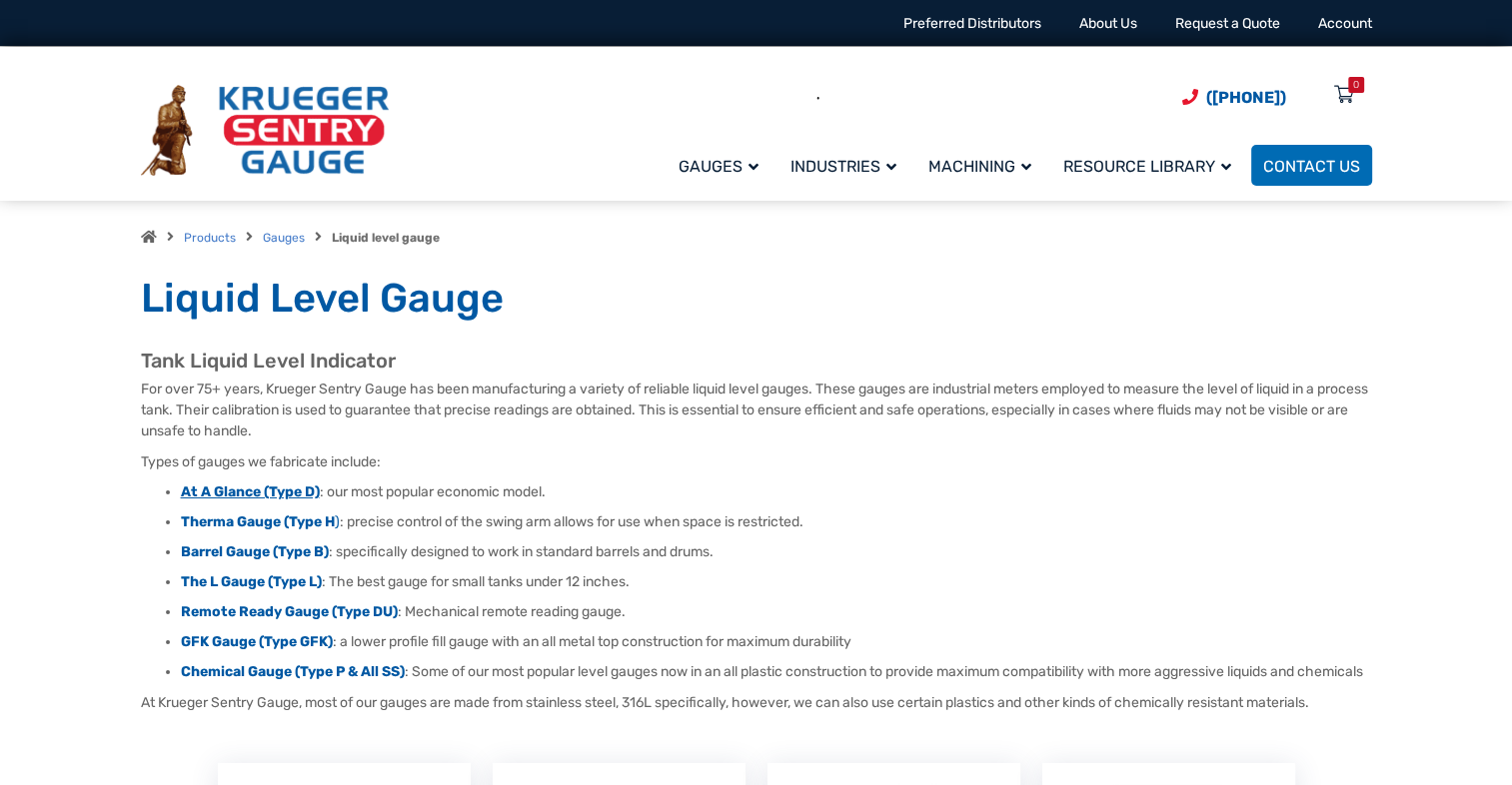 click on "At A Glance (Type D)" at bounding box center (250, 491) 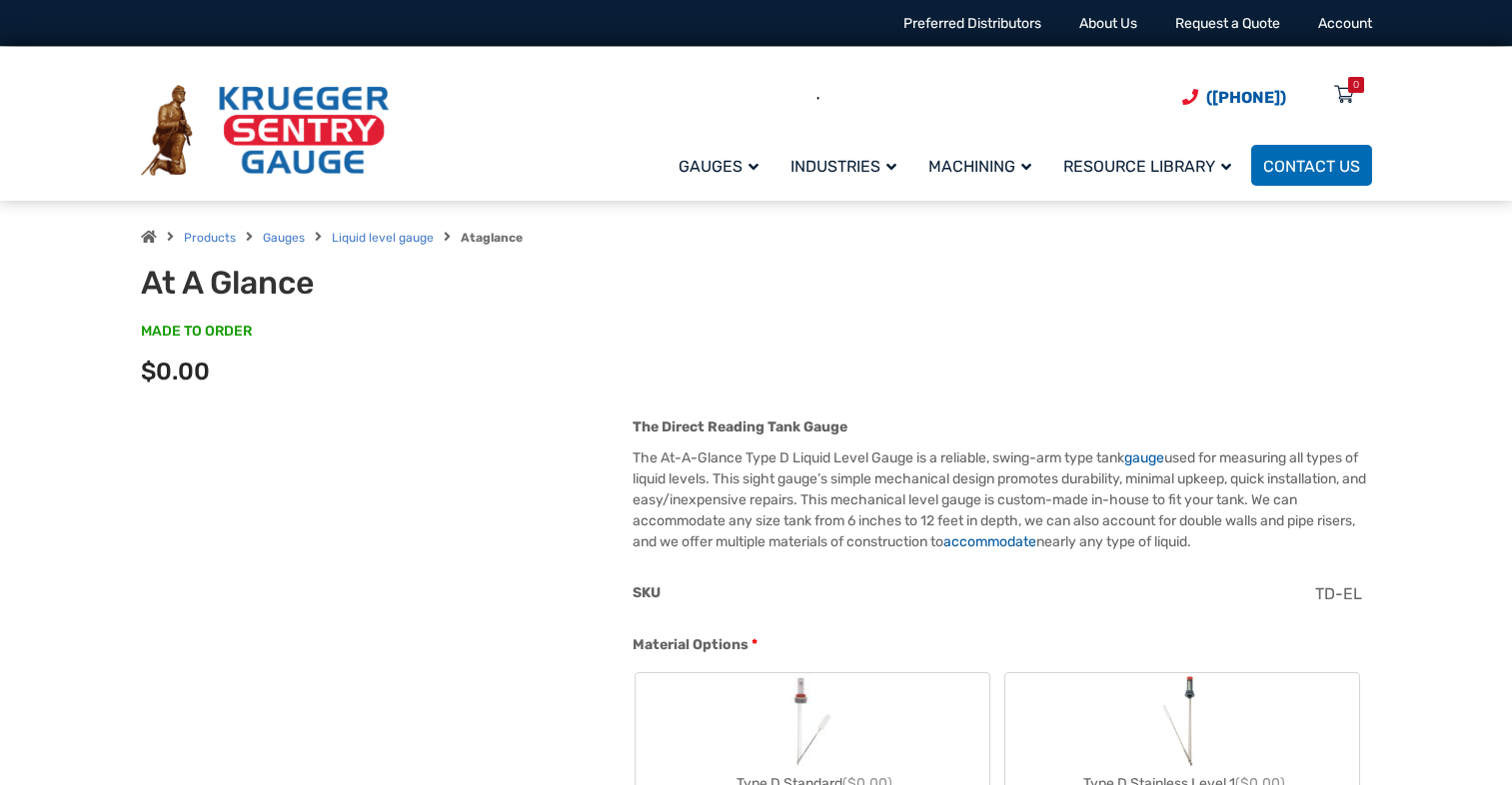 scroll, scrollTop: 0, scrollLeft: 0, axis: both 